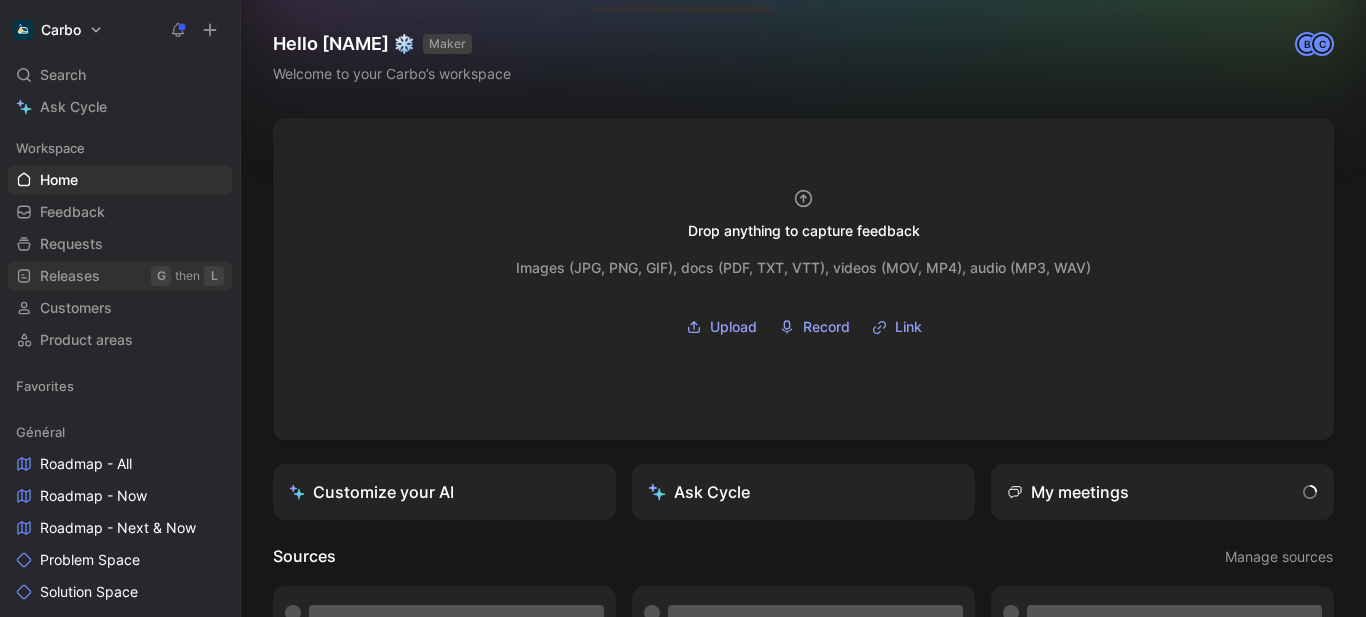 scroll, scrollTop: 0, scrollLeft: 0, axis: both 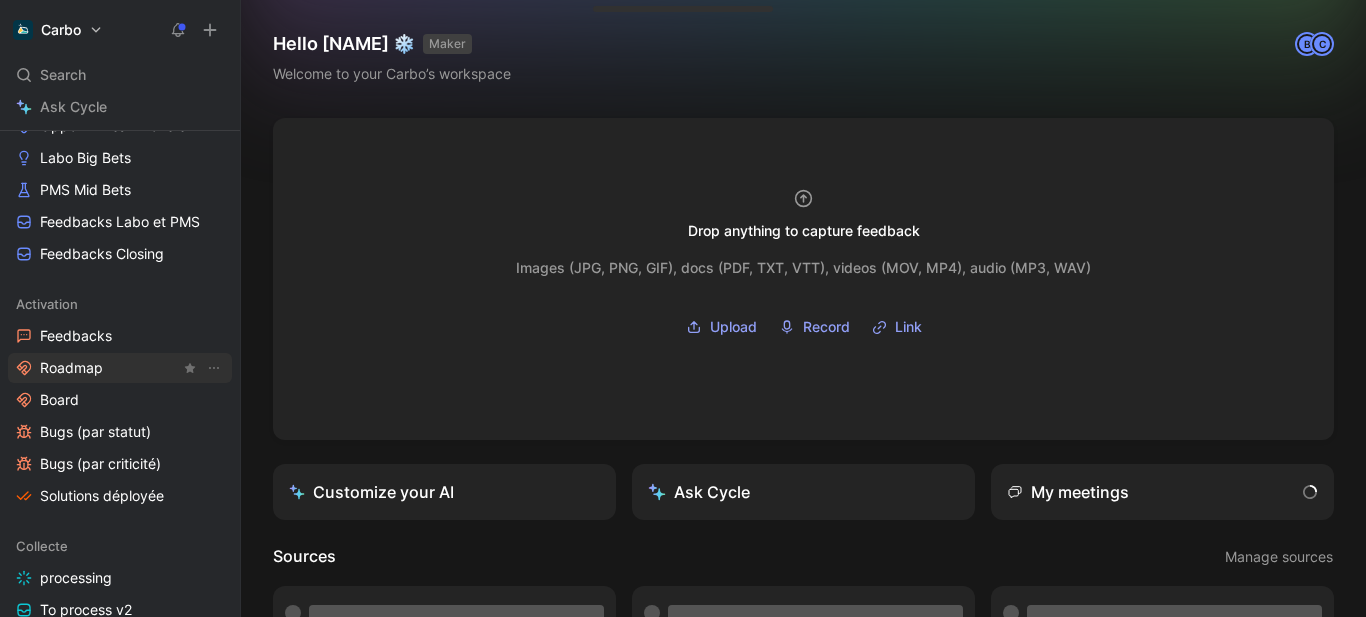 click on "Roadmap" at bounding box center [120, 368] 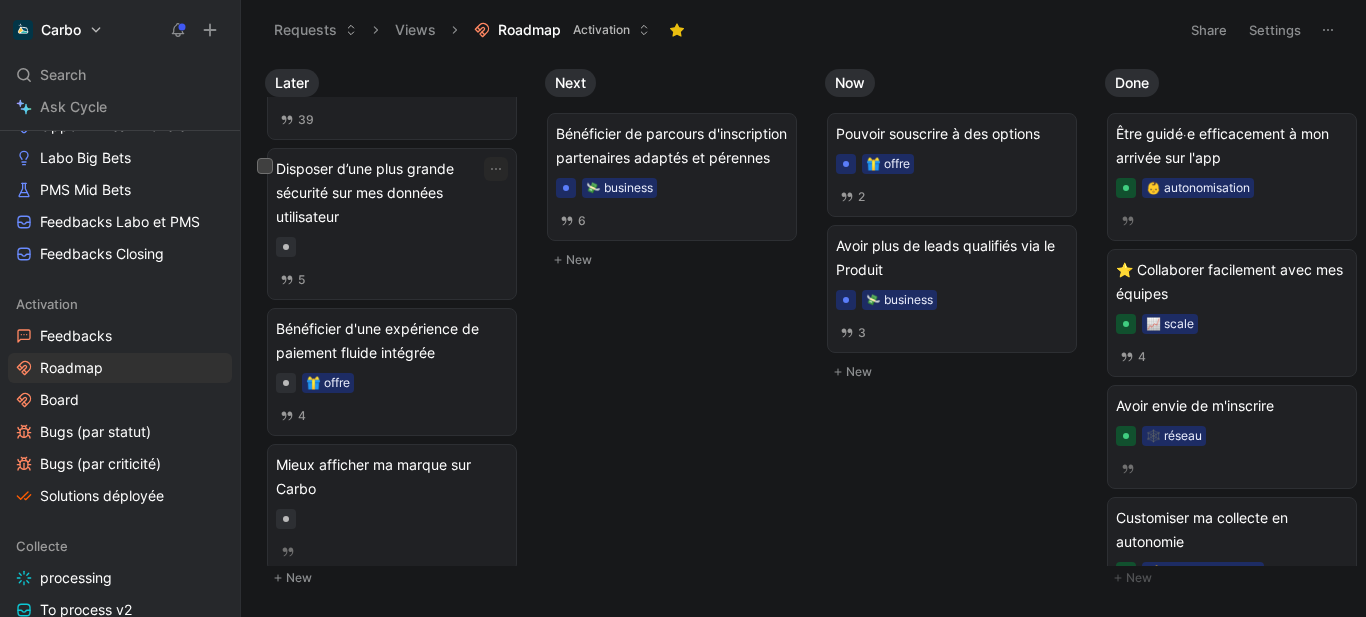scroll, scrollTop: 1281, scrollLeft: 0, axis: vertical 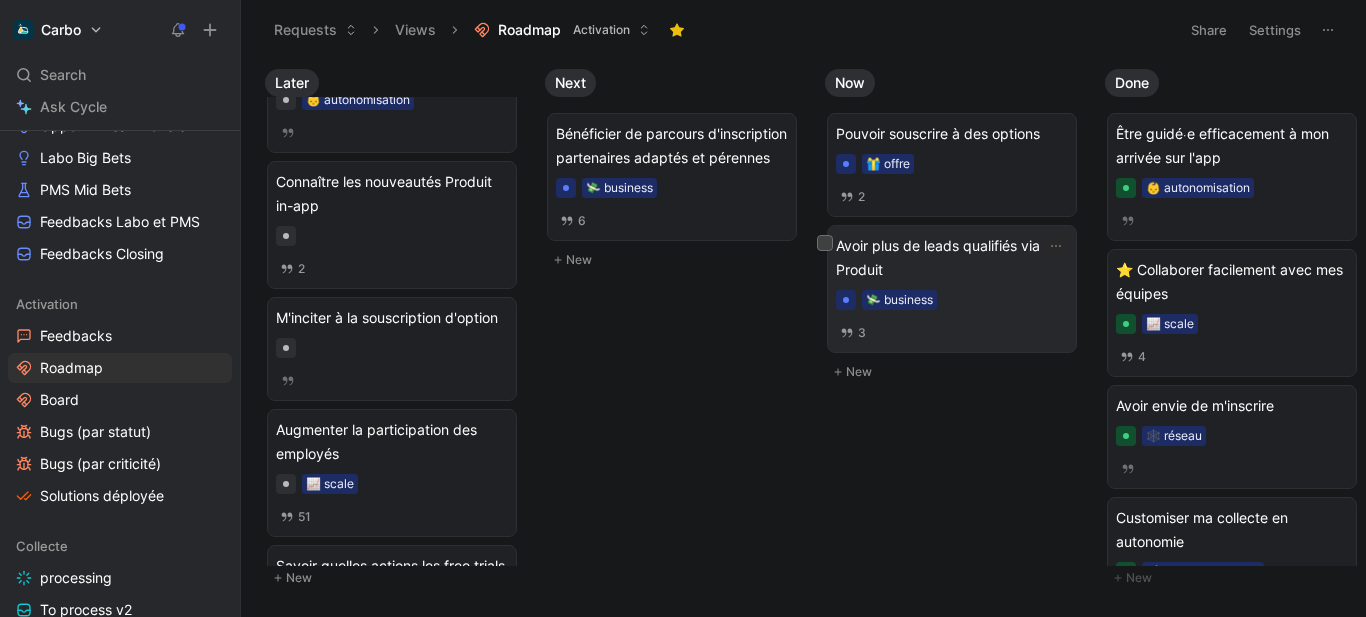 click on "Avoir plus de leads qualifiés via le Produit" at bounding box center (952, 258) 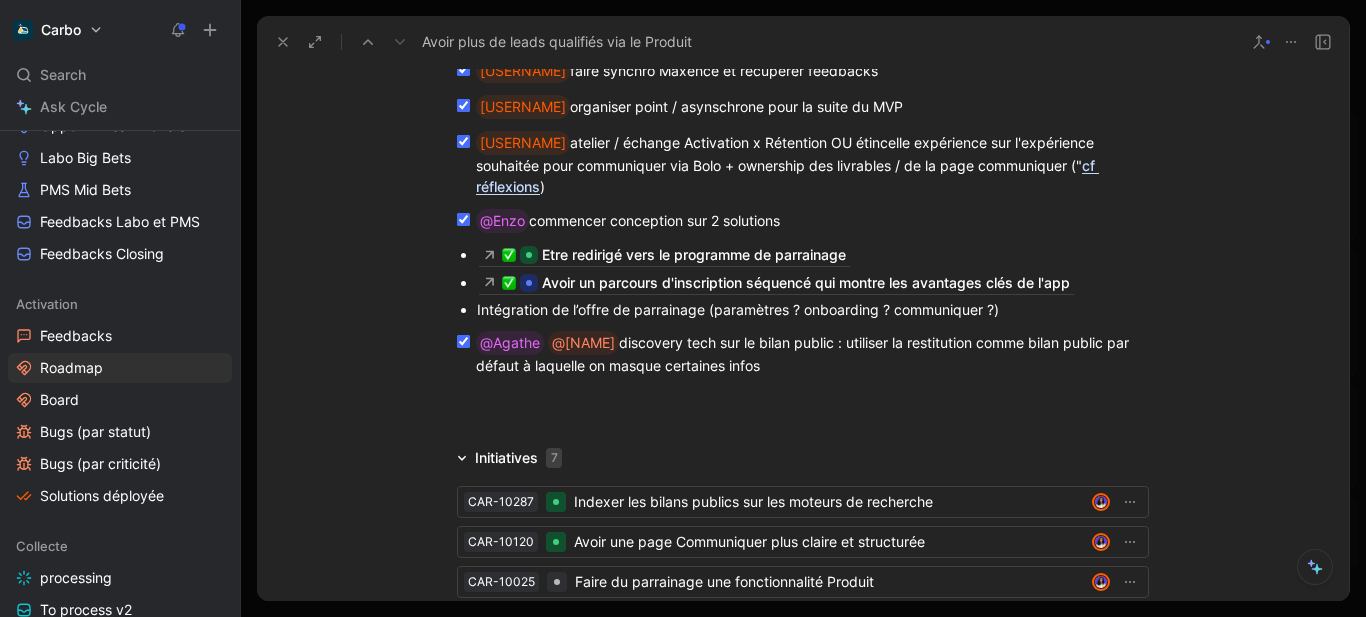 scroll, scrollTop: 4347, scrollLeft: 0, axis: vertical 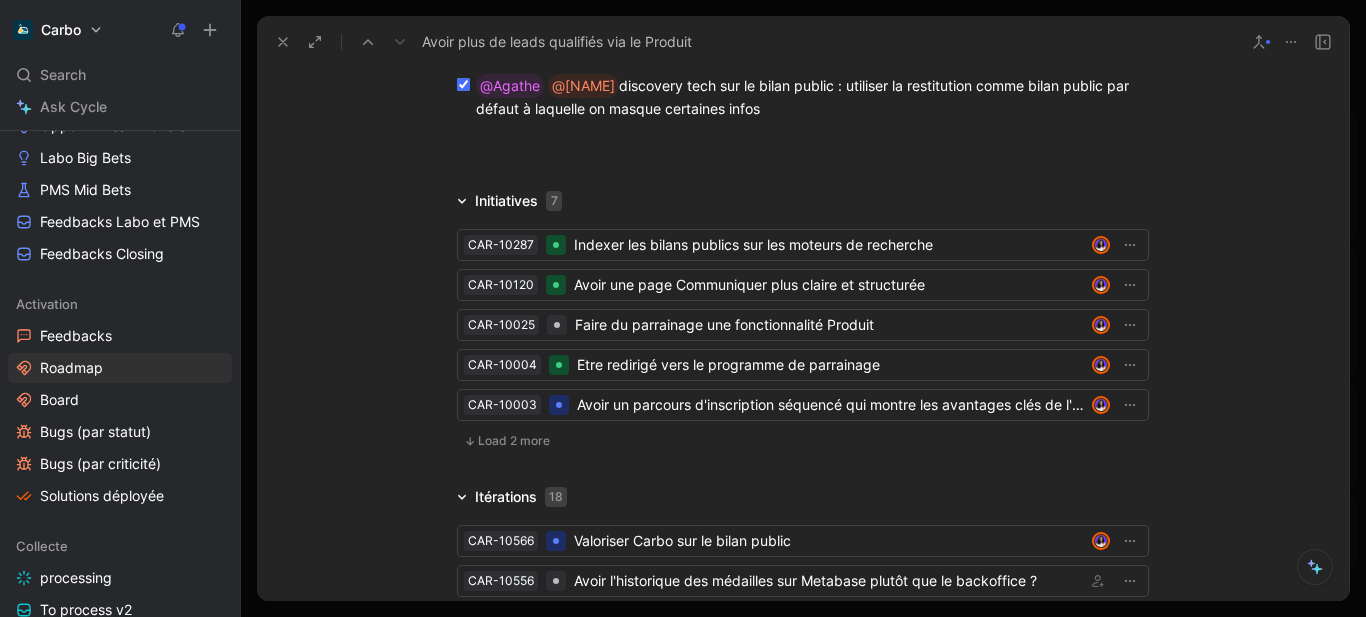 click on "Load 2 more" at bounding box center (514, 441) 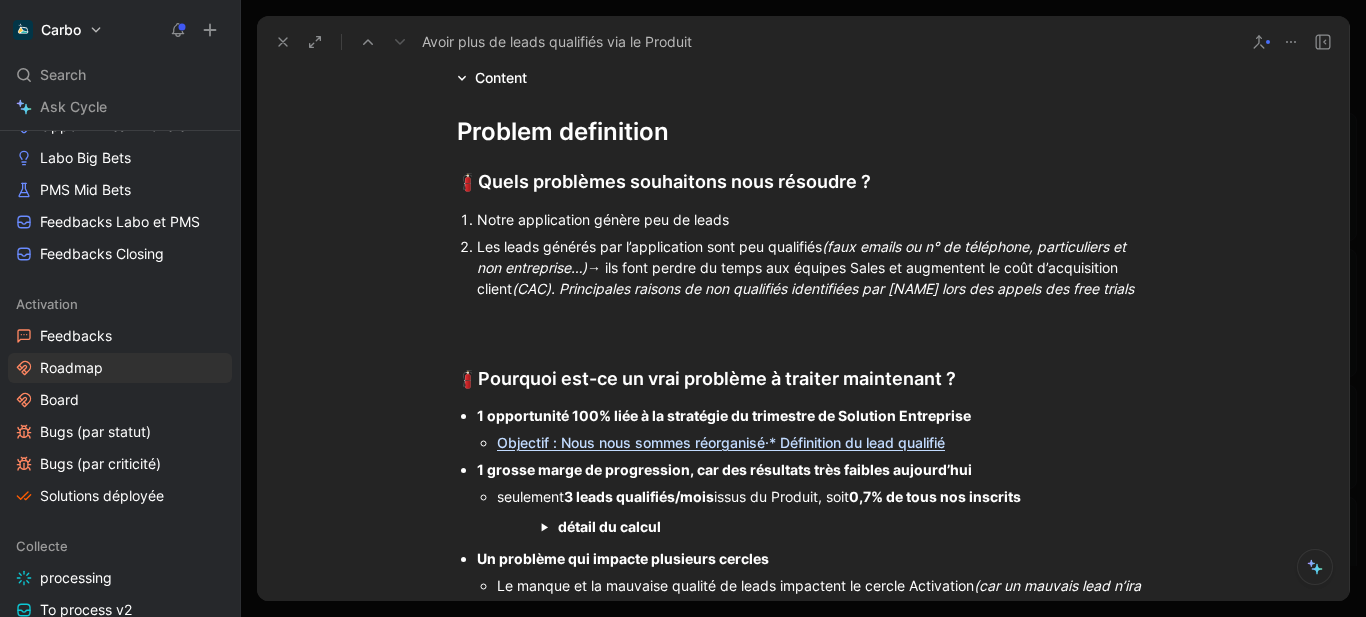 scroll, scrollTop: 0, scrollLeft: 0, axis: both 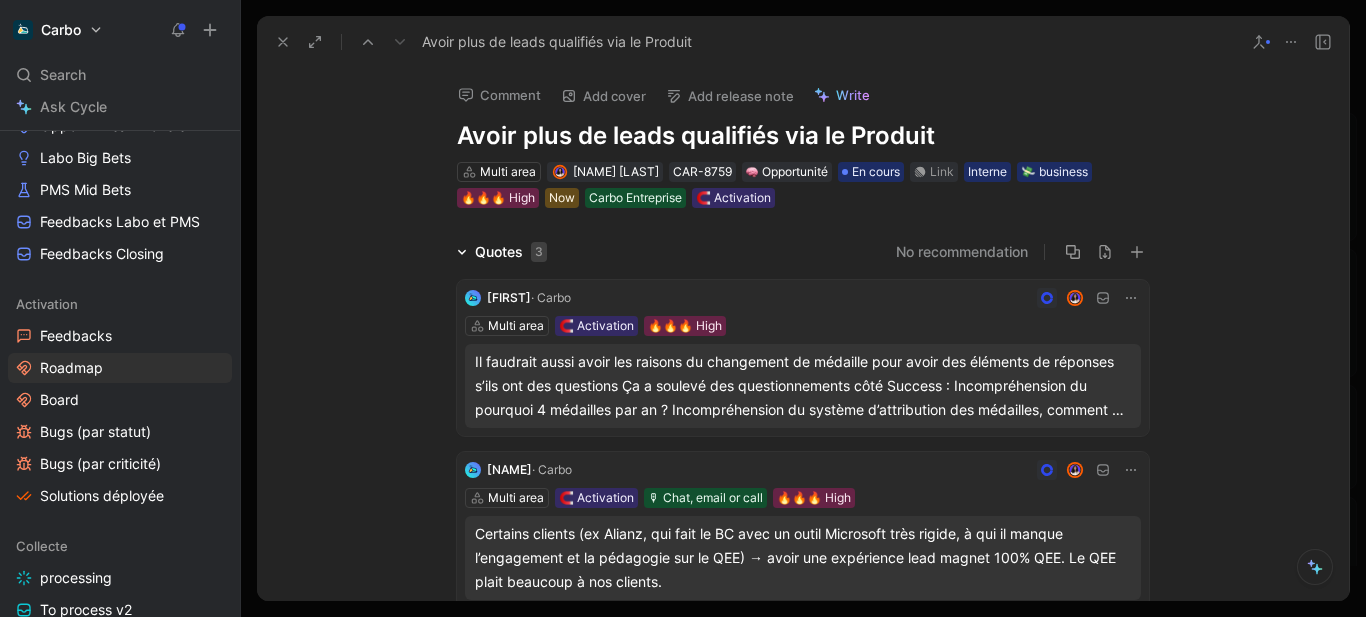 click at bounding box center [283, 42] 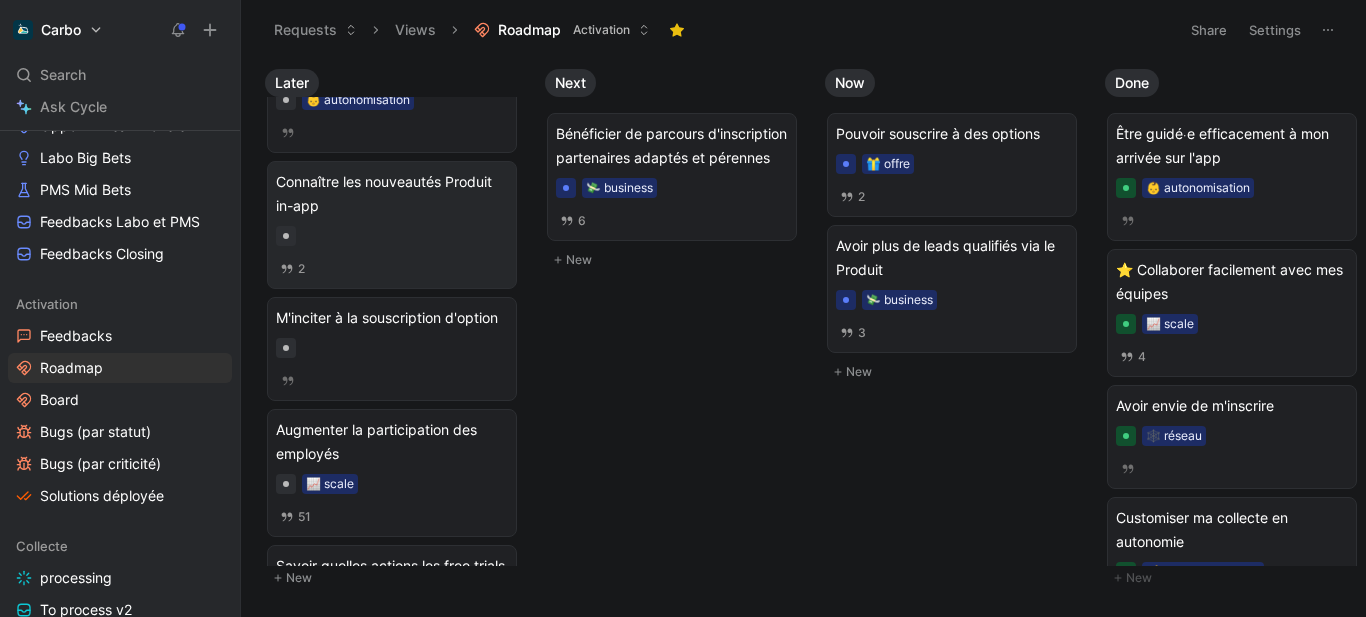 scroll, scrollTop: 0, scrollLeft: 0, axis: both 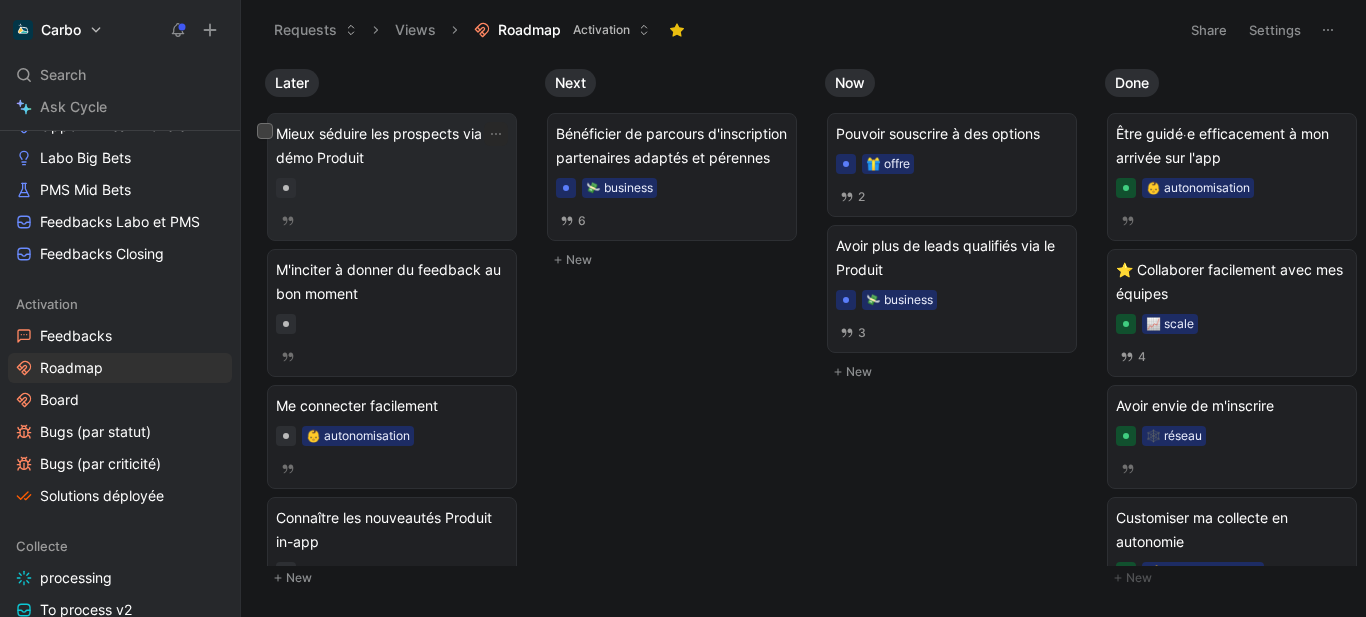 click at bounding box center (392, 221) 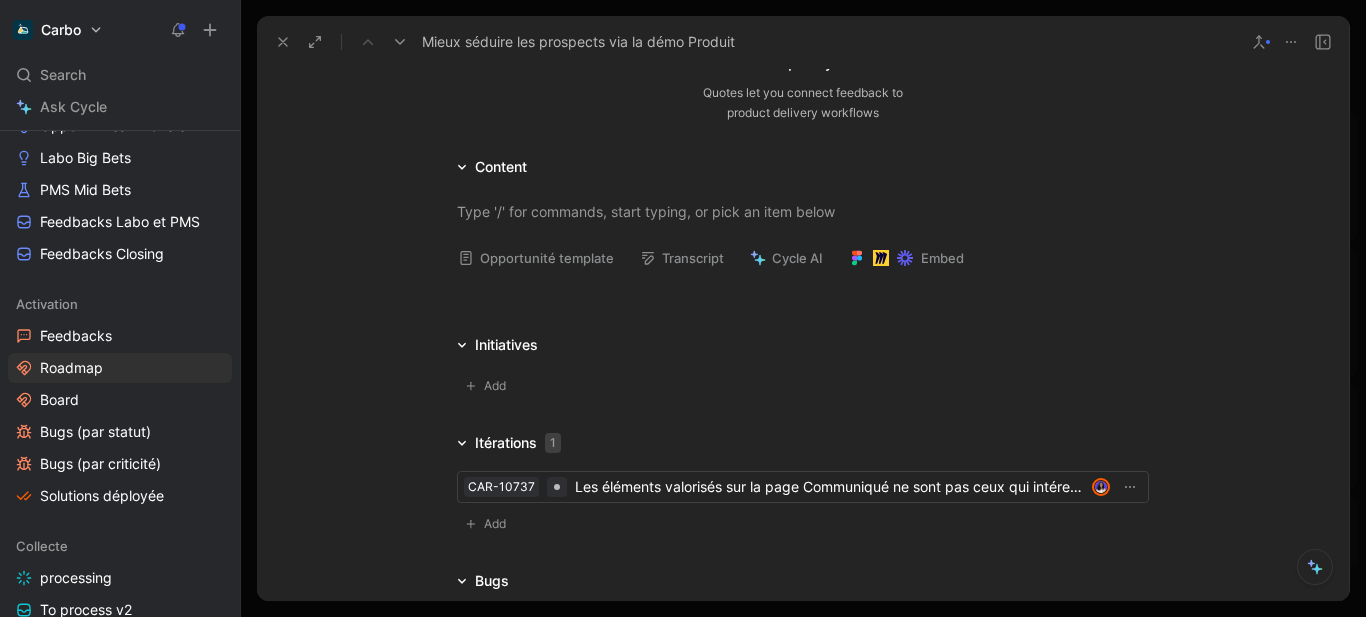 scroll, scrollTop: 348, scrollLeft: 0, axis: vertical 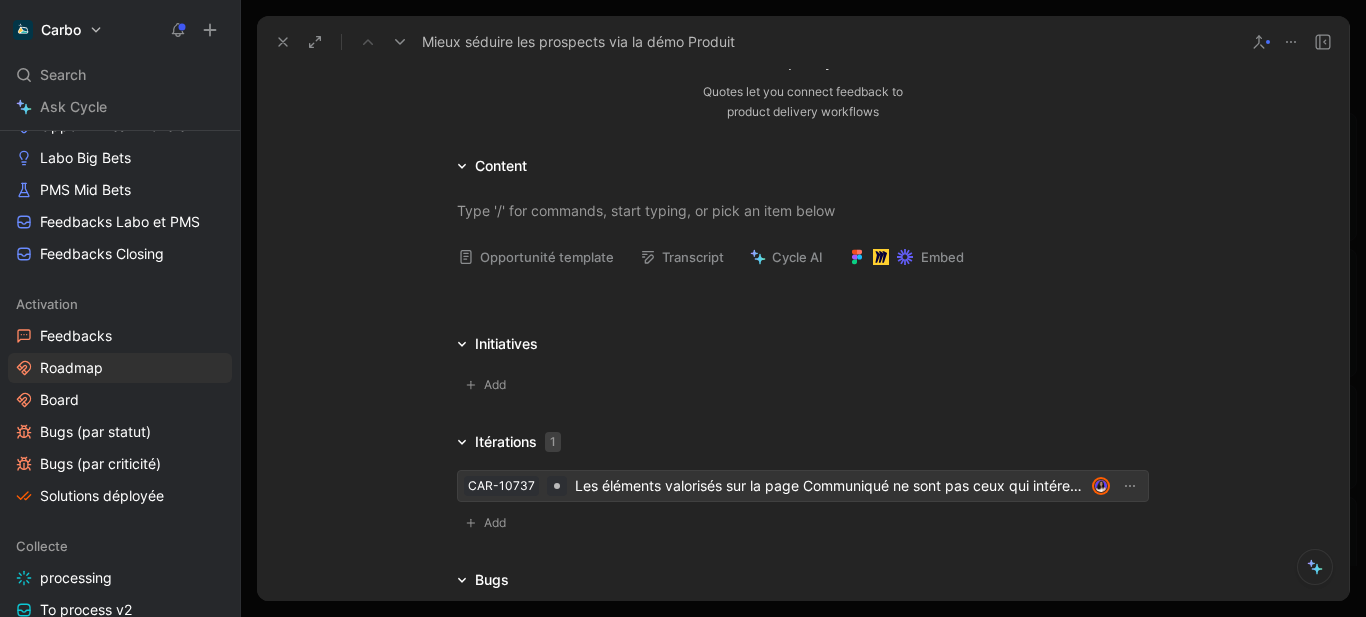 click on "Les éléments valorisés sur la page Communiqué ne sont pas ceux qui intéressent le + les prospects" at bounding box center [829, 486] 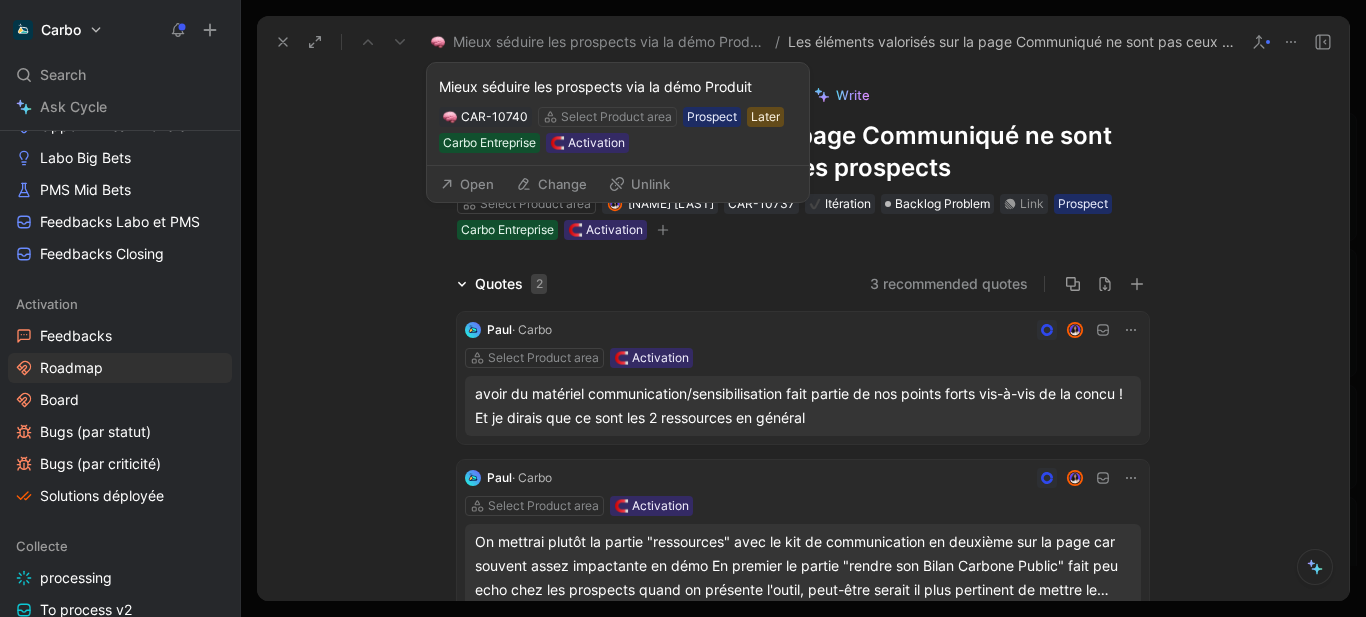 click on "Change" at bounding box center [551, 184] 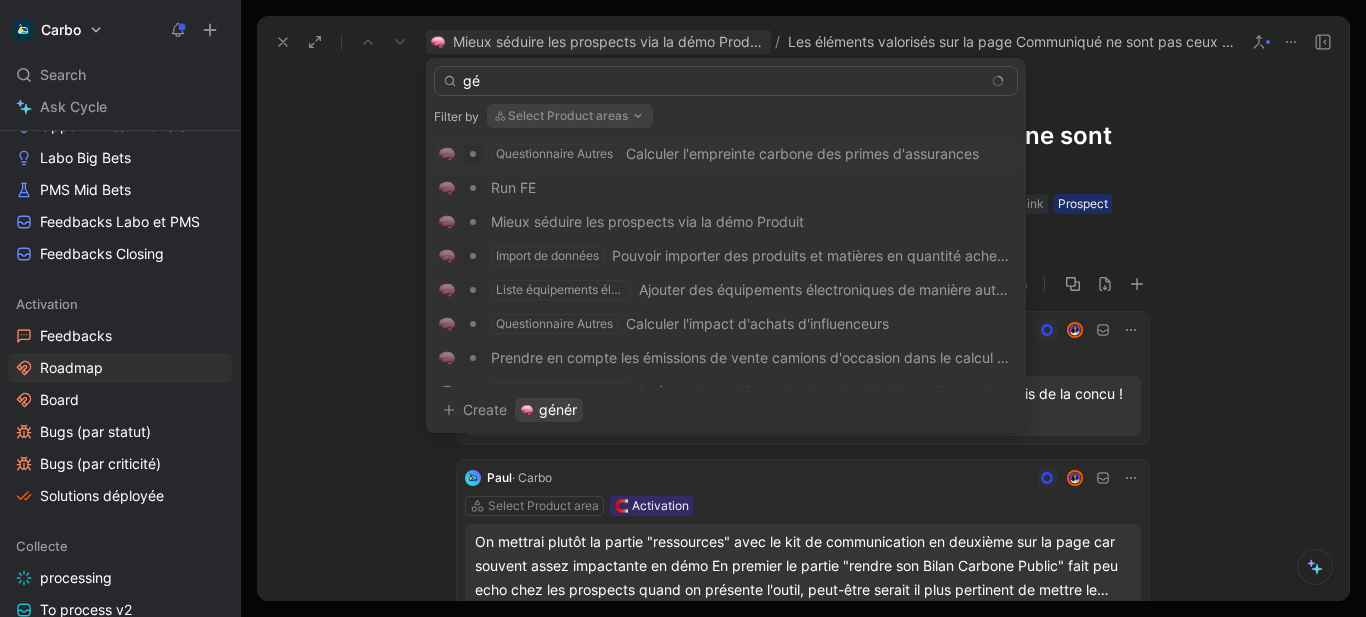 type on "g" 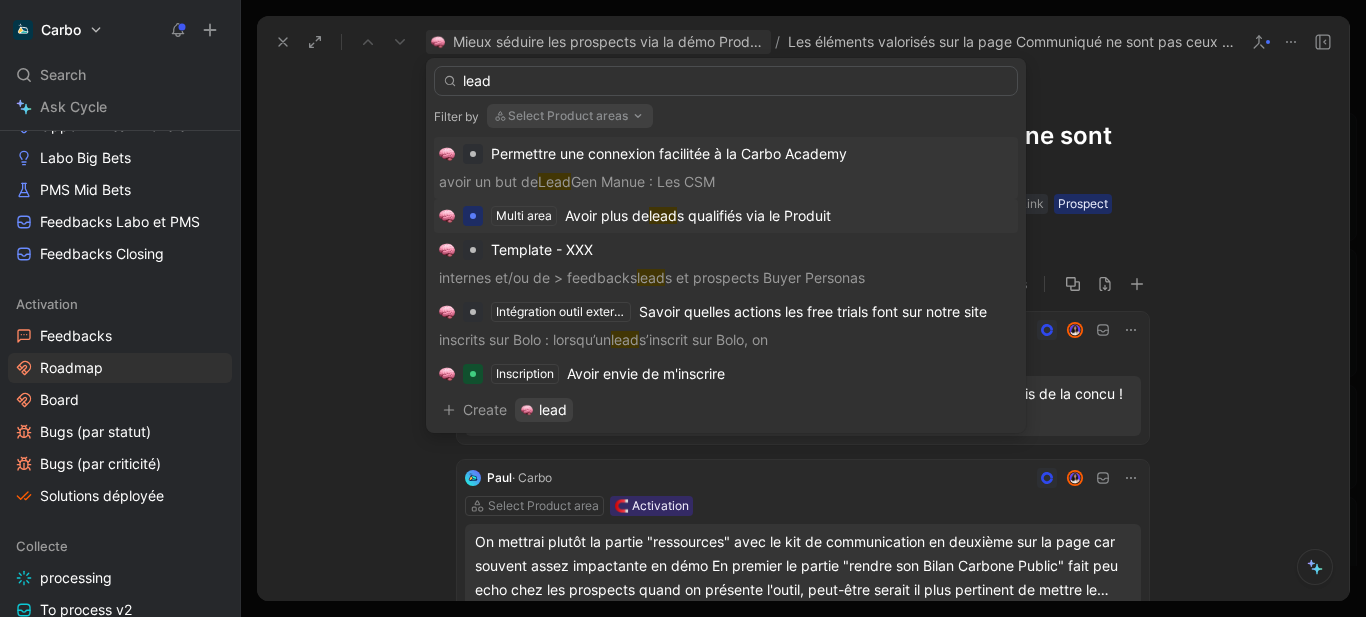 type on "lead" 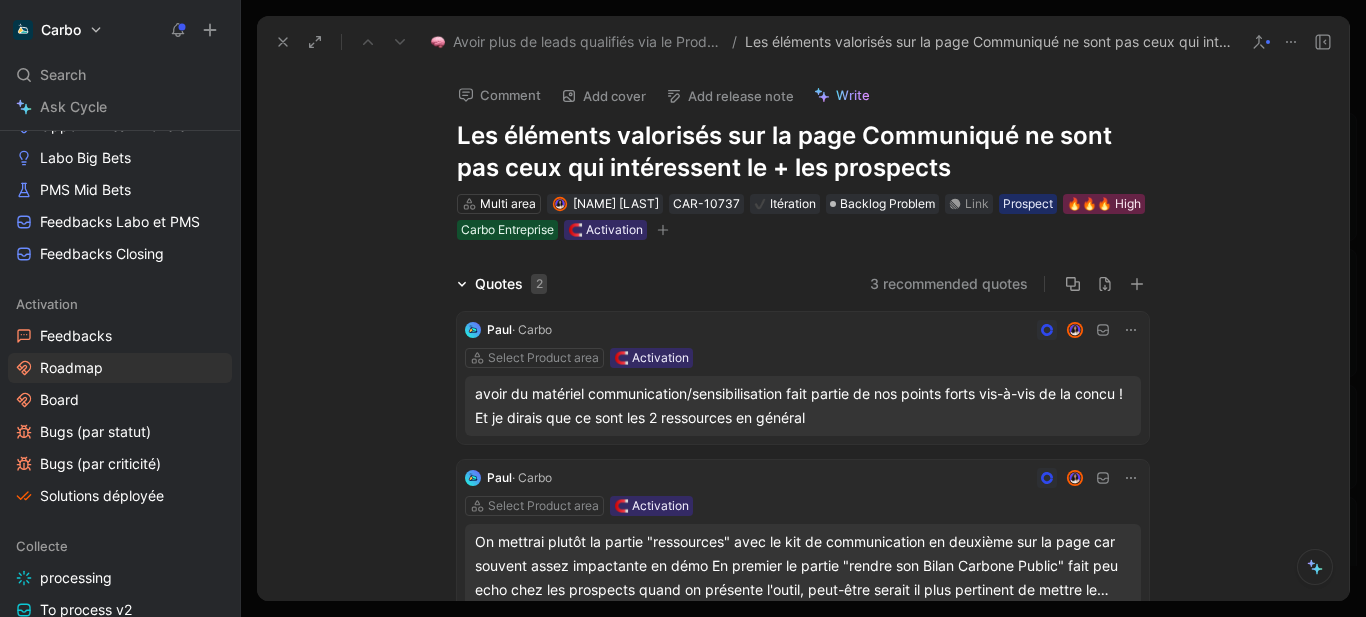 click at bounding box center [283, 42] 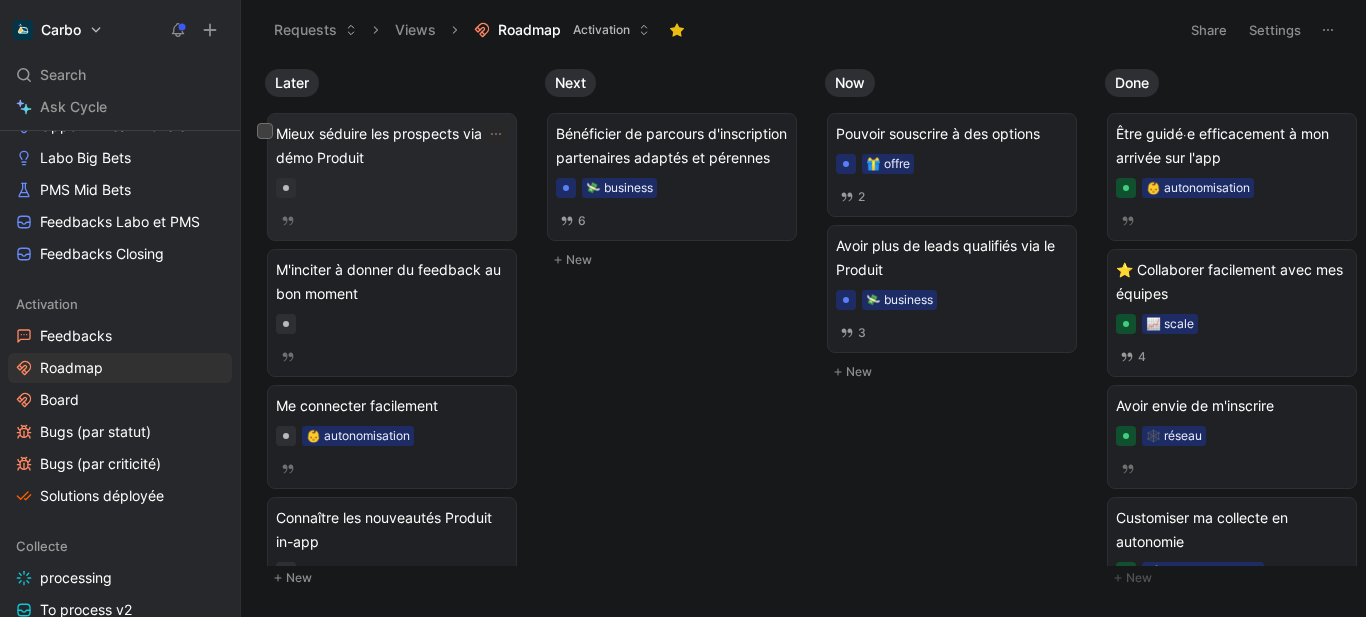 click on "Mieux séduire les prospects via la démo Produit" at bounding box center [392, 177] 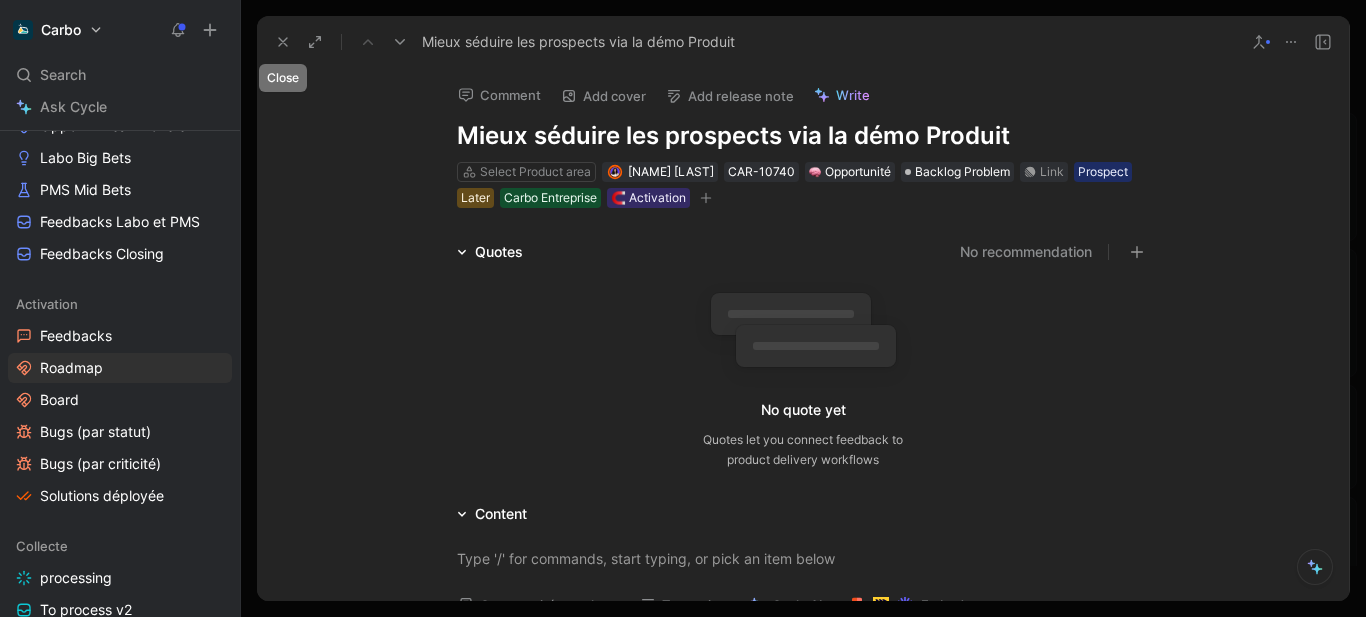 click at bounding box center [283, 42] 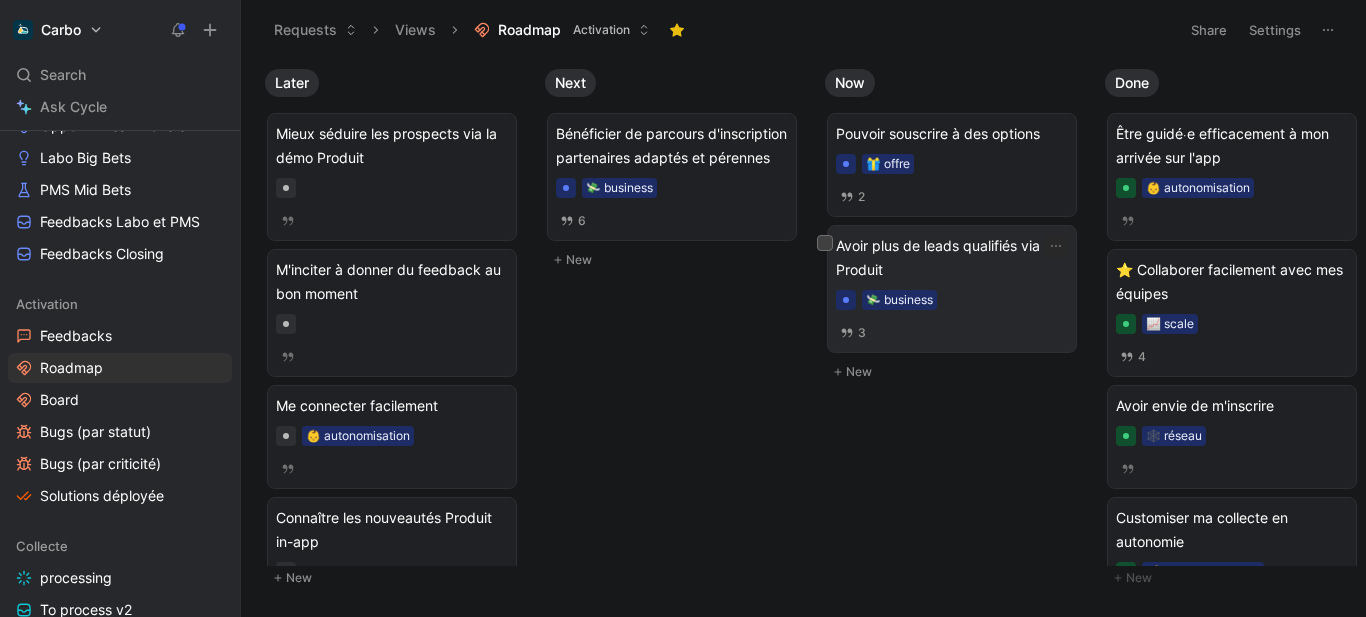click on "Avoir plus de leads qualifiés via le Produit" at bounding box center (952, 258) 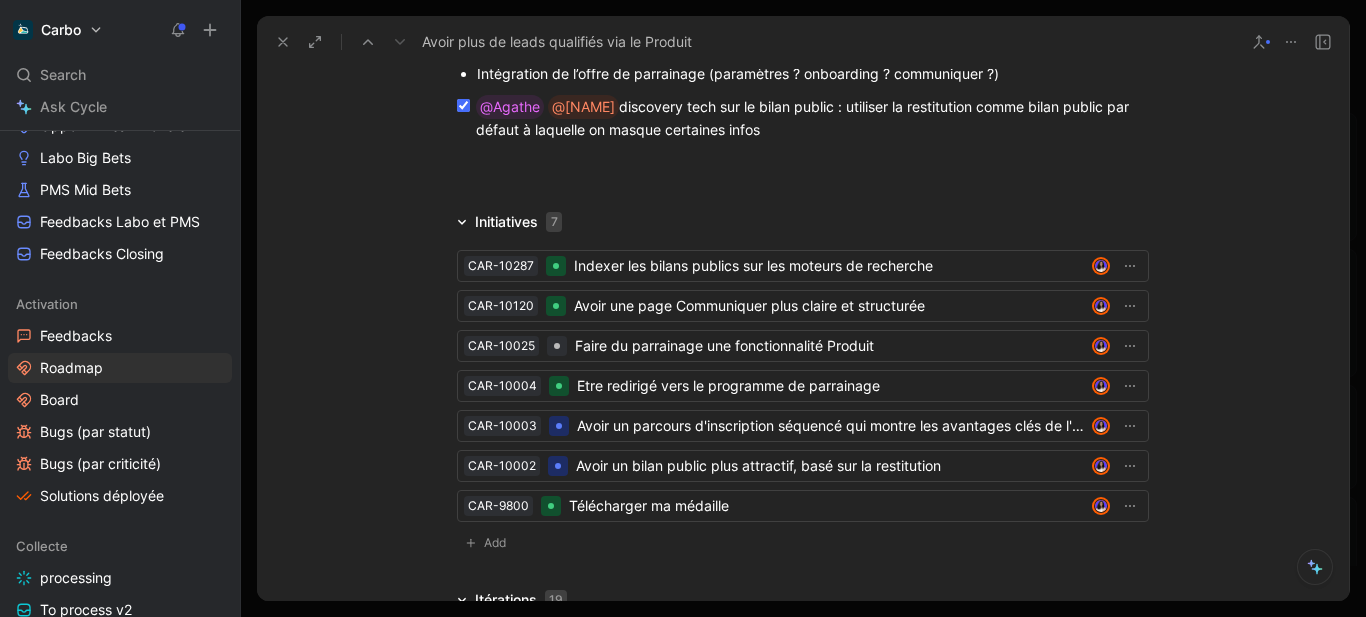 scroll, scrollTop: 4327, scrollLeft: 0, axis: vertical 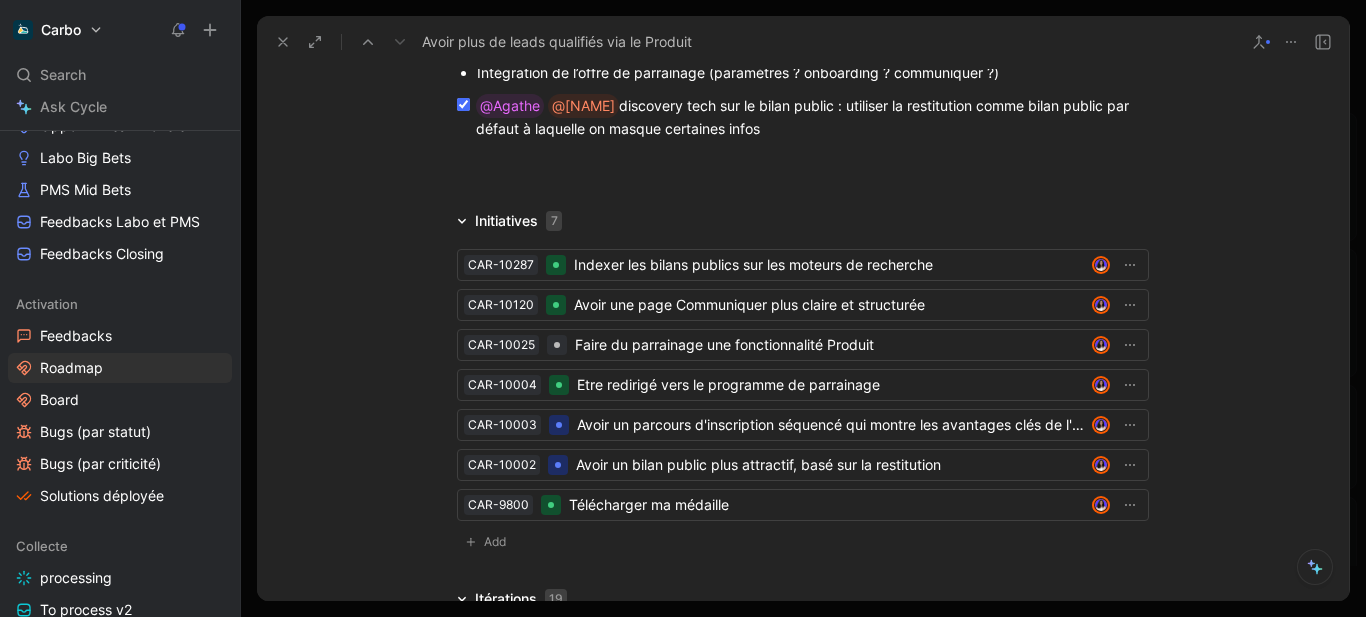 click at bounding box center (283, 42) 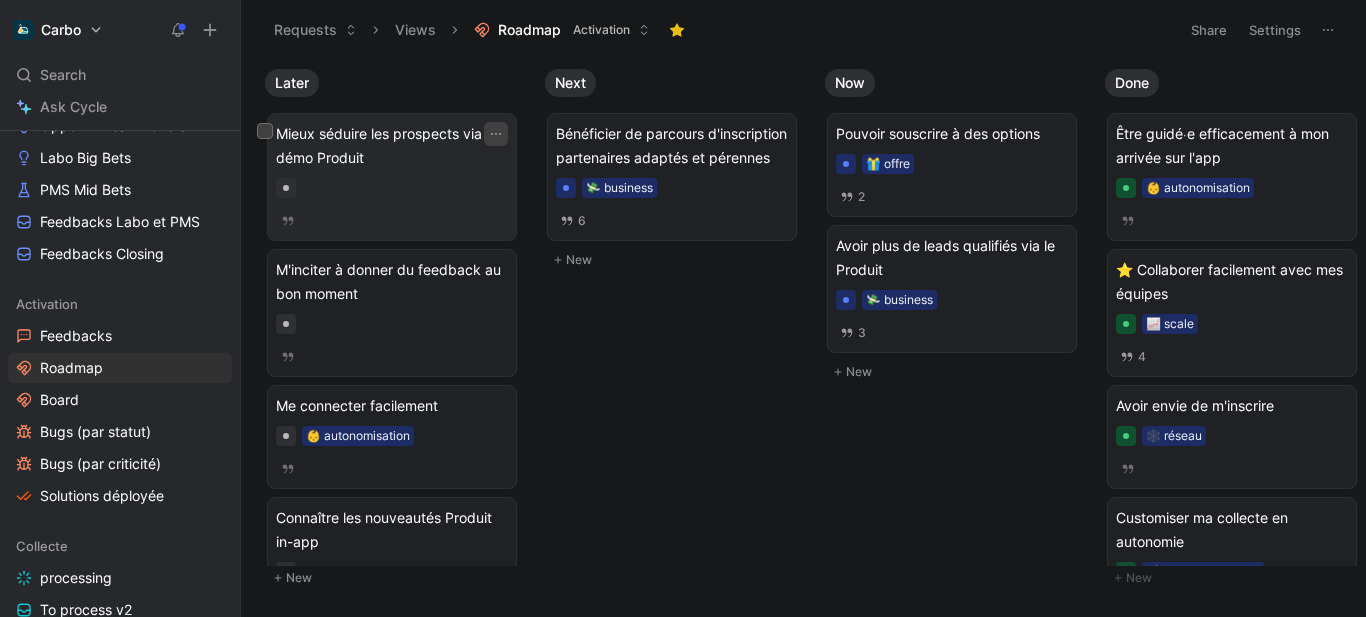 click at bounding box center (496, 134) 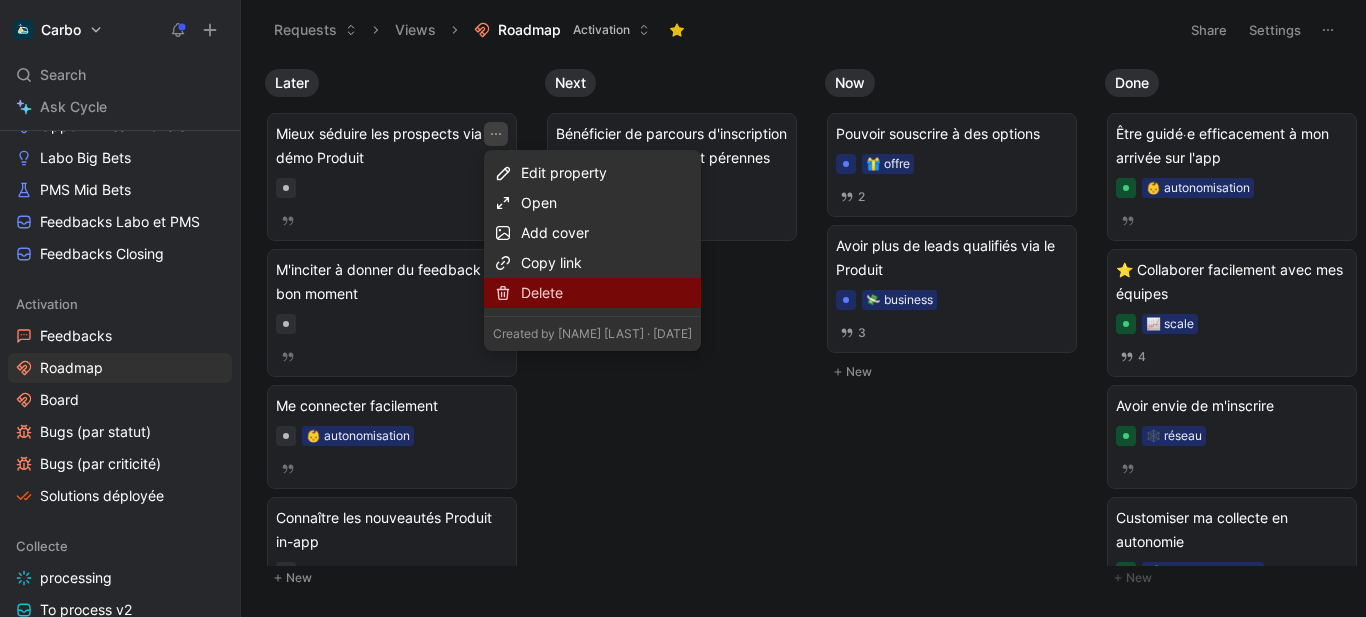 click on "Delete" at bounding box center (606, 293) 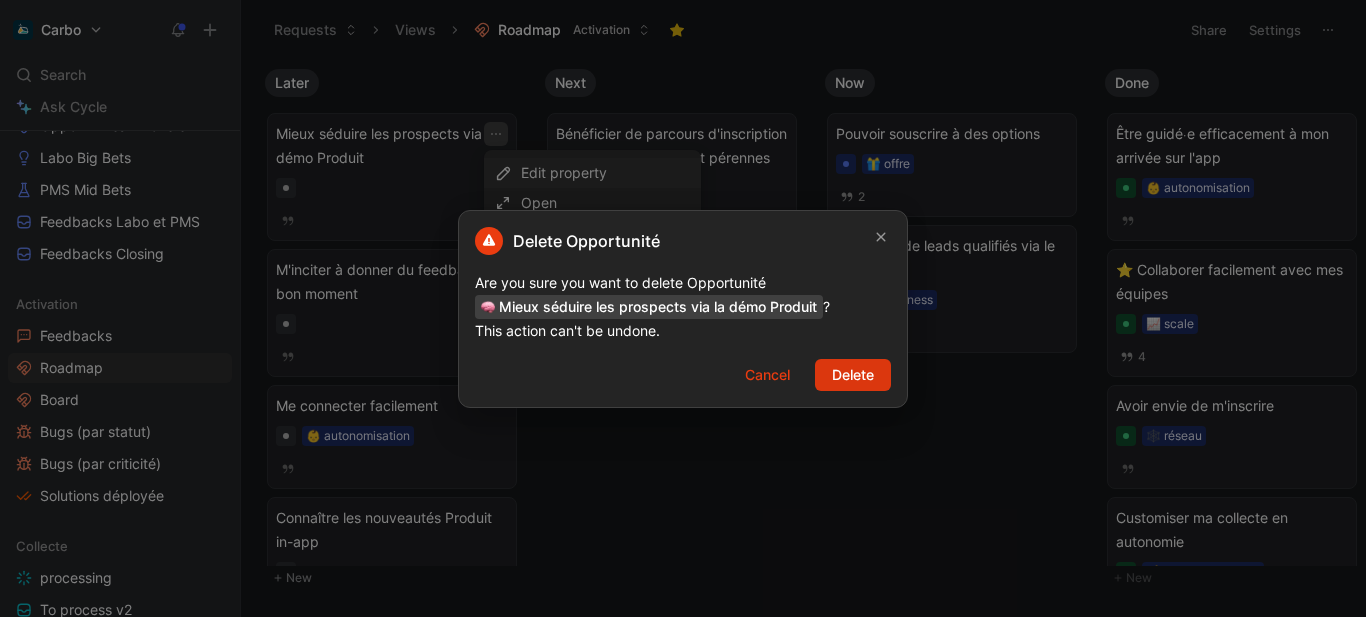 click on "Delete" at bounding box center [853, 375] 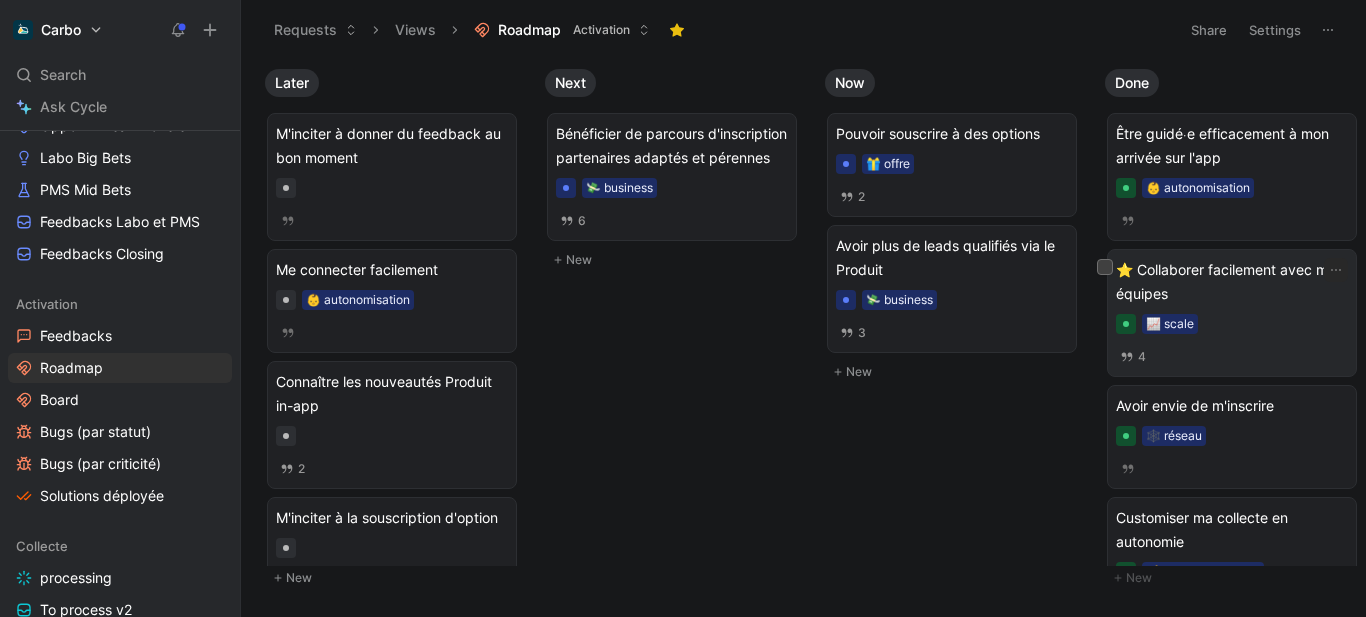 click on "⭐ Collaborer facilement avec mes équipes" at bounding box center (1232, 282) 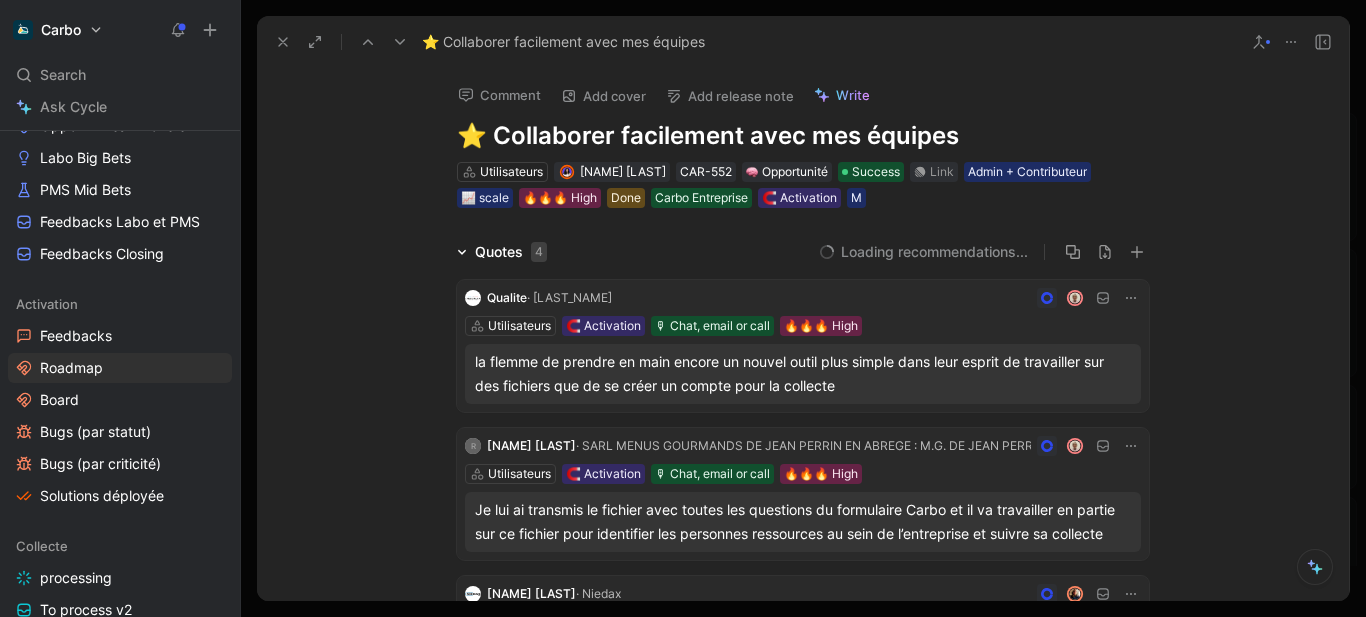 click on "⭐ Collaborer facilement avec mes équipes" at bounding box center [803, 136] 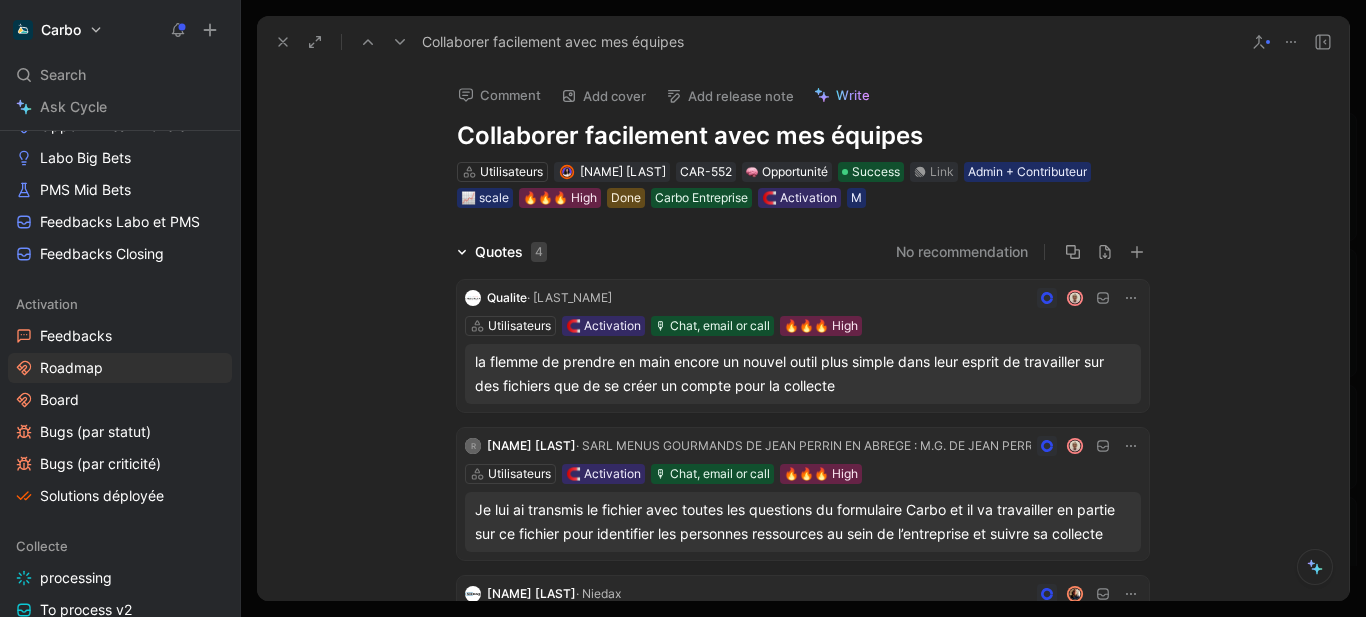 click at bounding box center [283, 42] 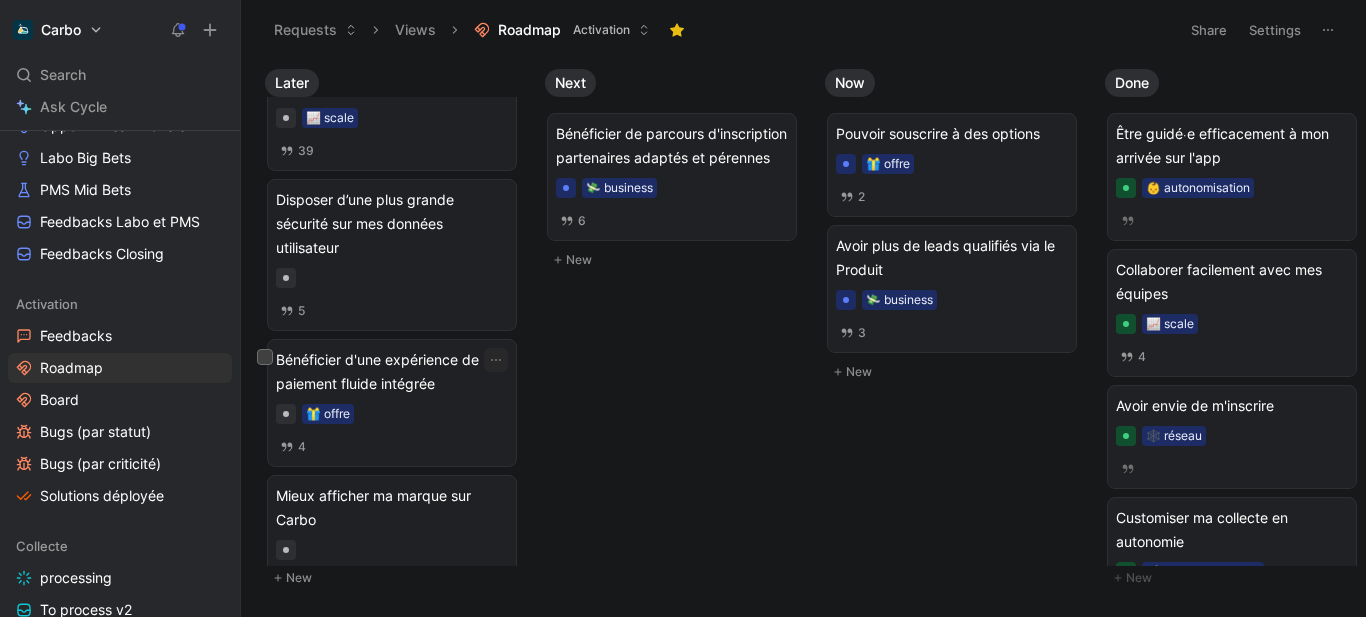 scroll, scrollTop: 1164, scrollLeft: 0, axis: vertical 